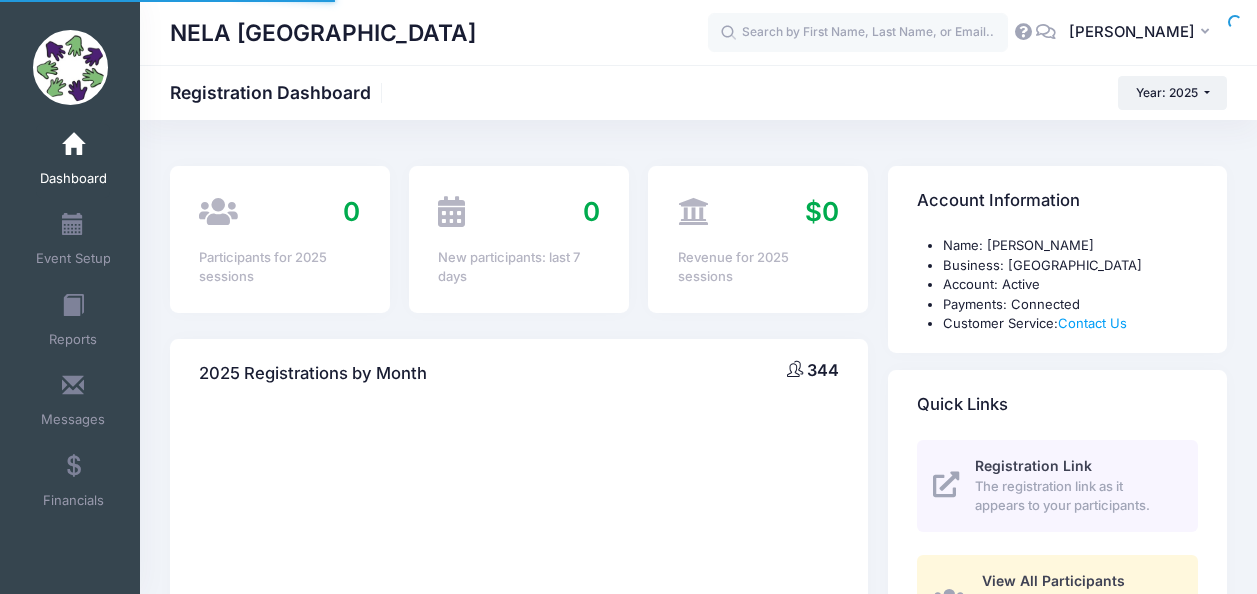 scroll, scrollTop: 0, scrollLeft: 0, axis: both 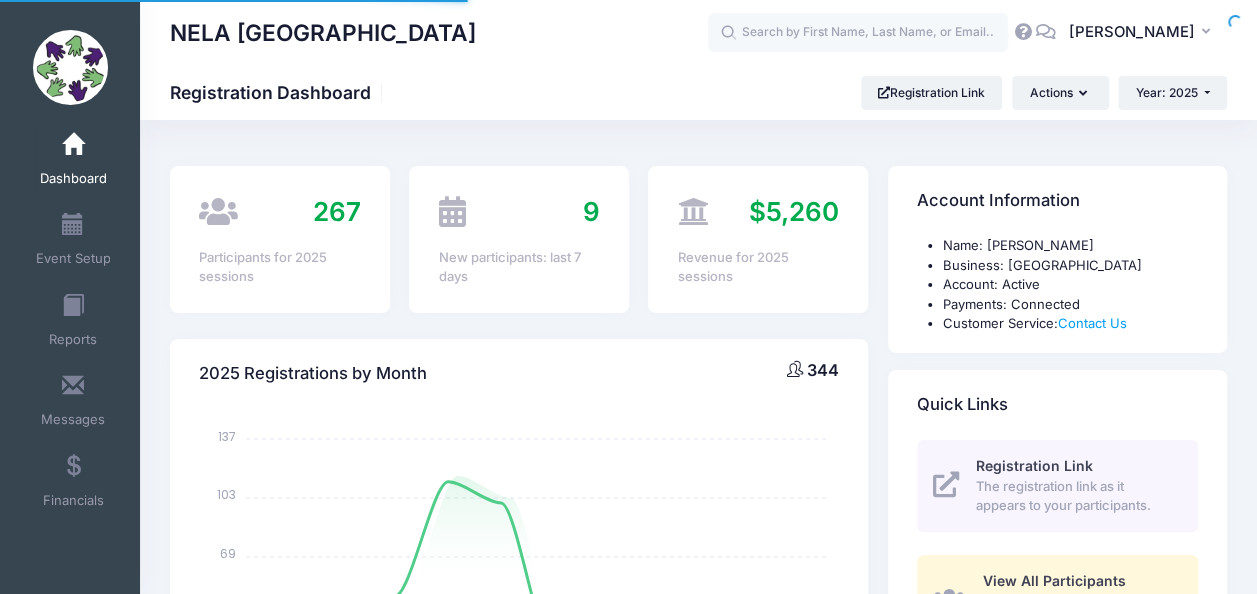 select 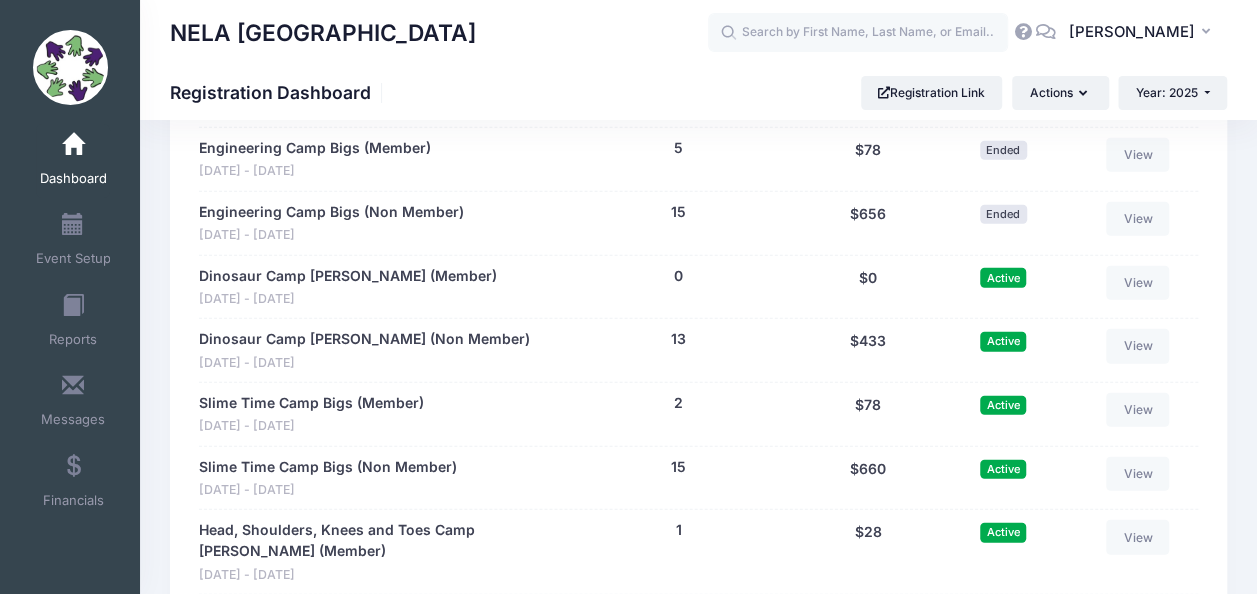 scroll, scrollTop: 2596, scrollLeft: 0, axis: vertical 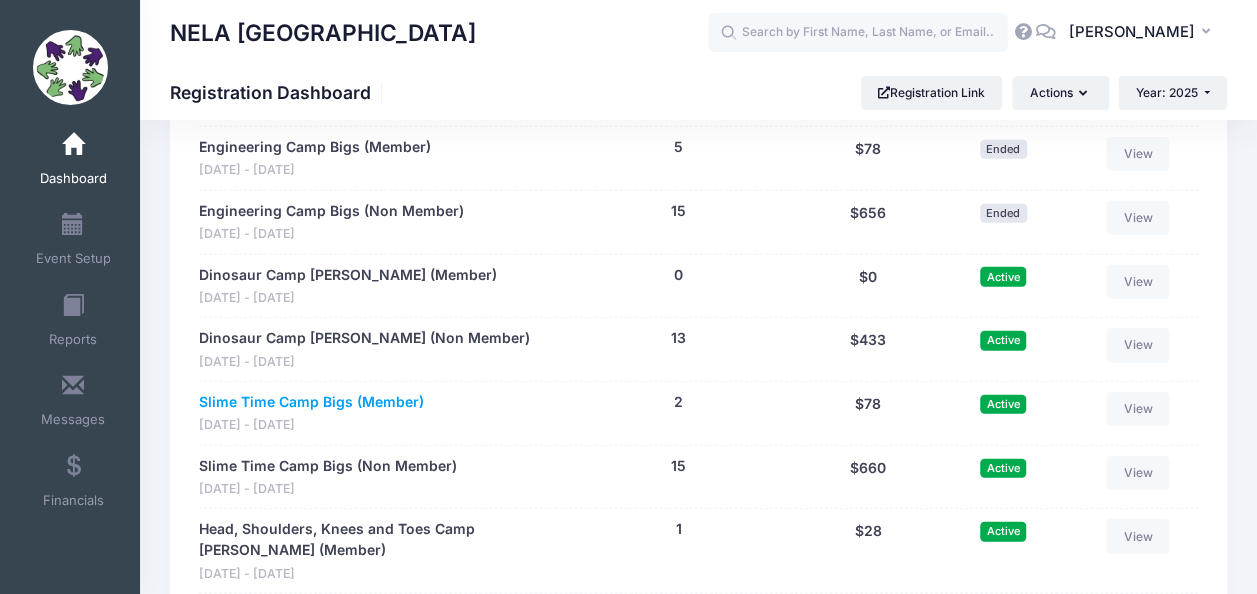 click on "Slime Time Camp Bigs (Member)" at bounding box center [311, 402] 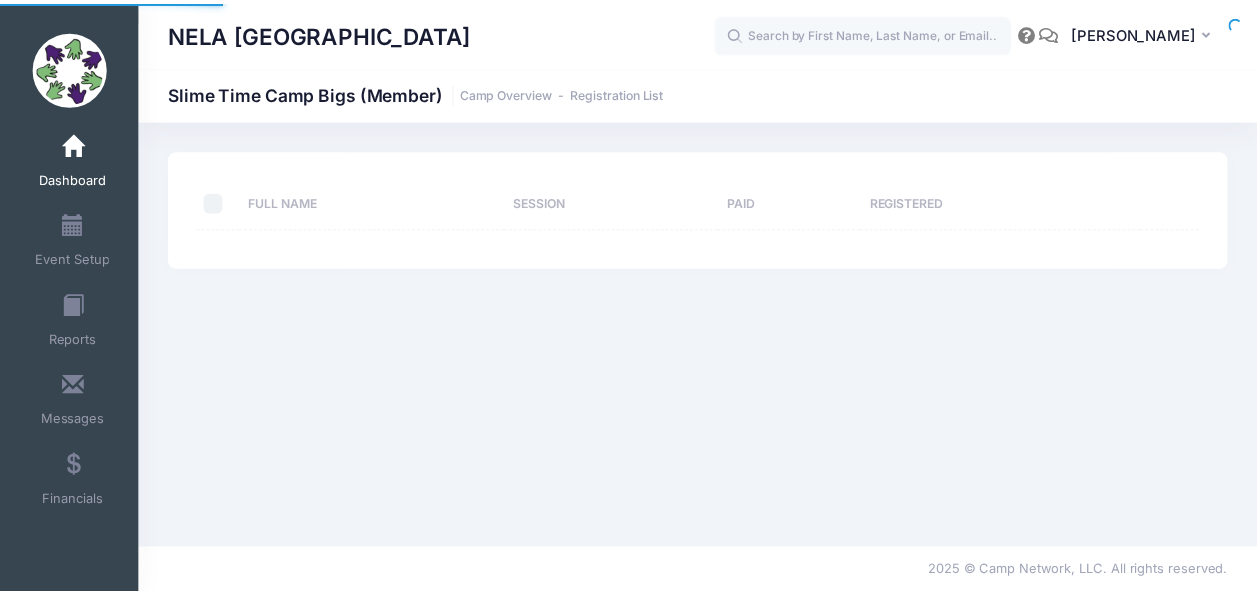 scroll, scrollTop: 0, scrollLeft: 0, axis: both 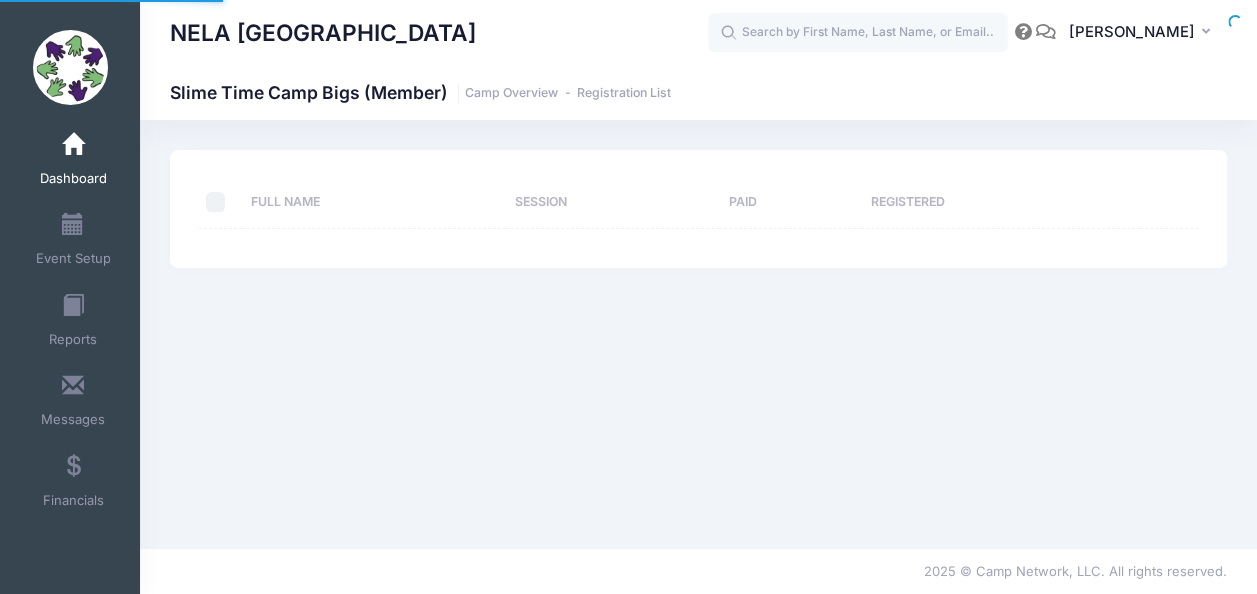 select on "10" 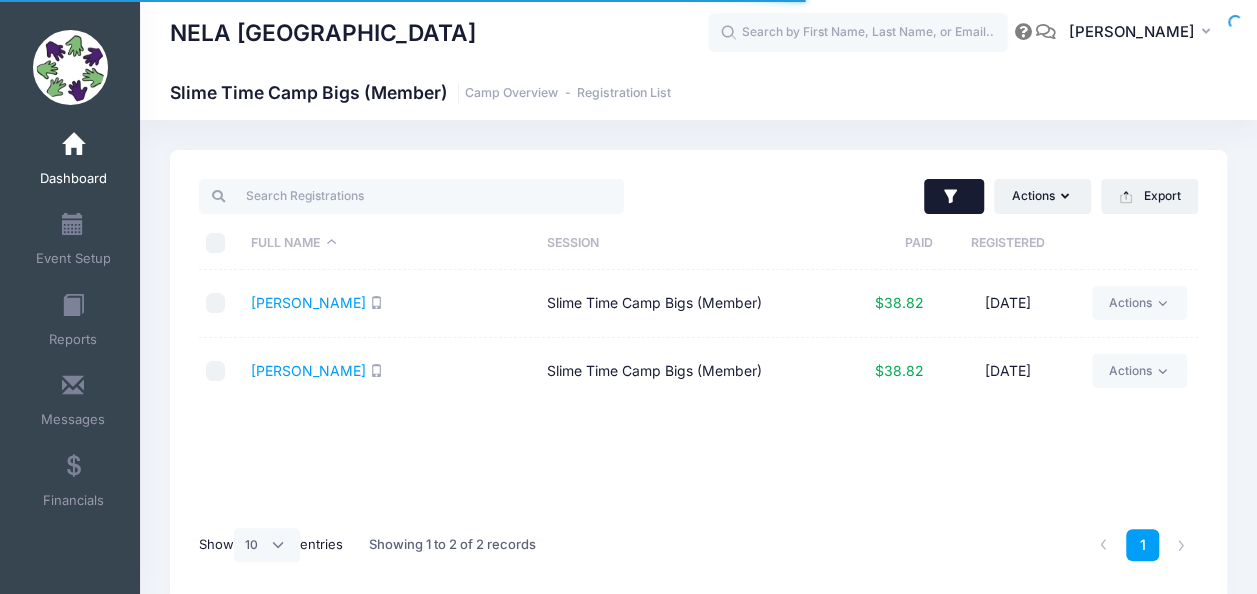 scroll, scrollTop: 0, scrollLeft: 0, axis: both 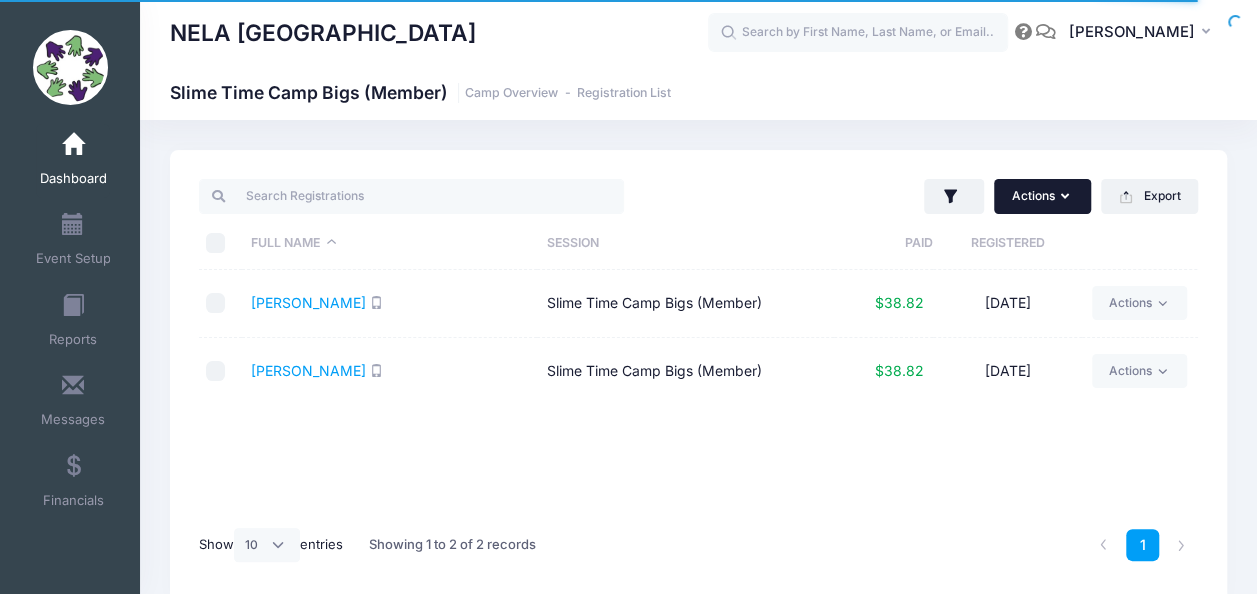 click on "Actions" at bounding box center [1042, 196] 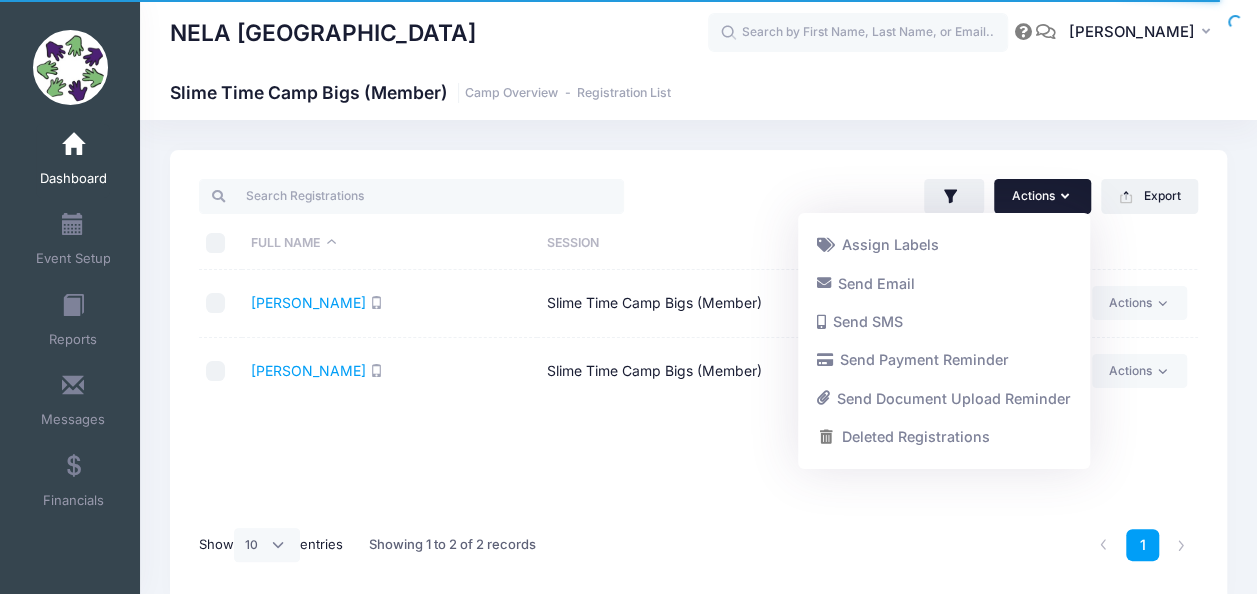 click on "Actions" at bounding box center [1042, 196] 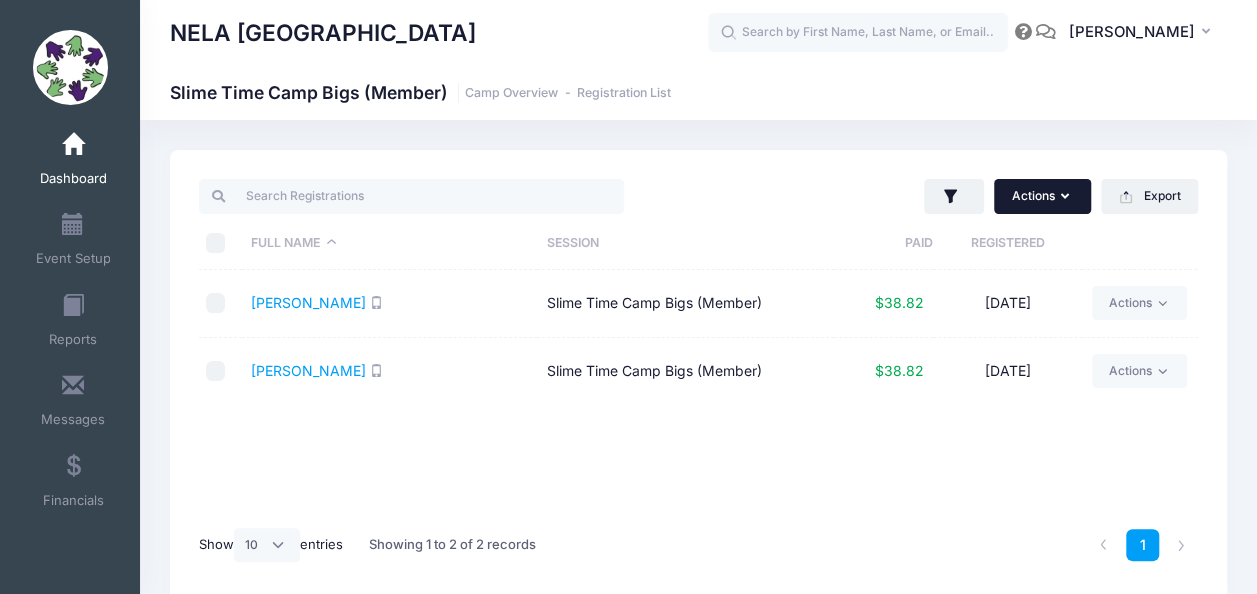 click on "Actions" at bounding box center [1042, 196] 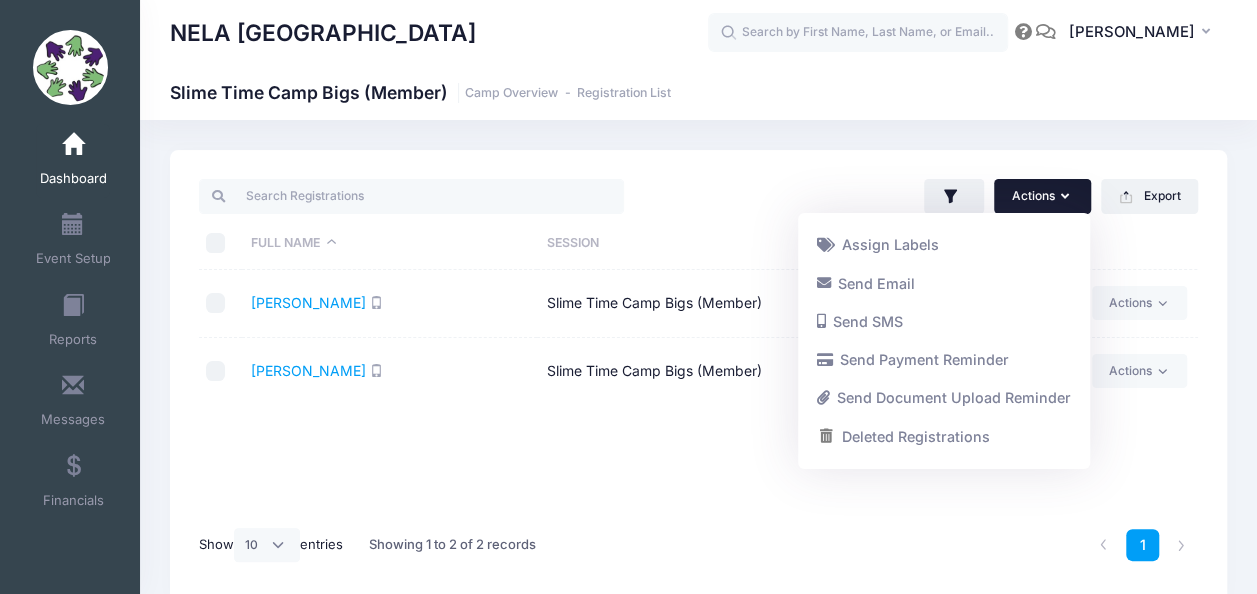 click on "Actions" at bounding box center [1042, 196] 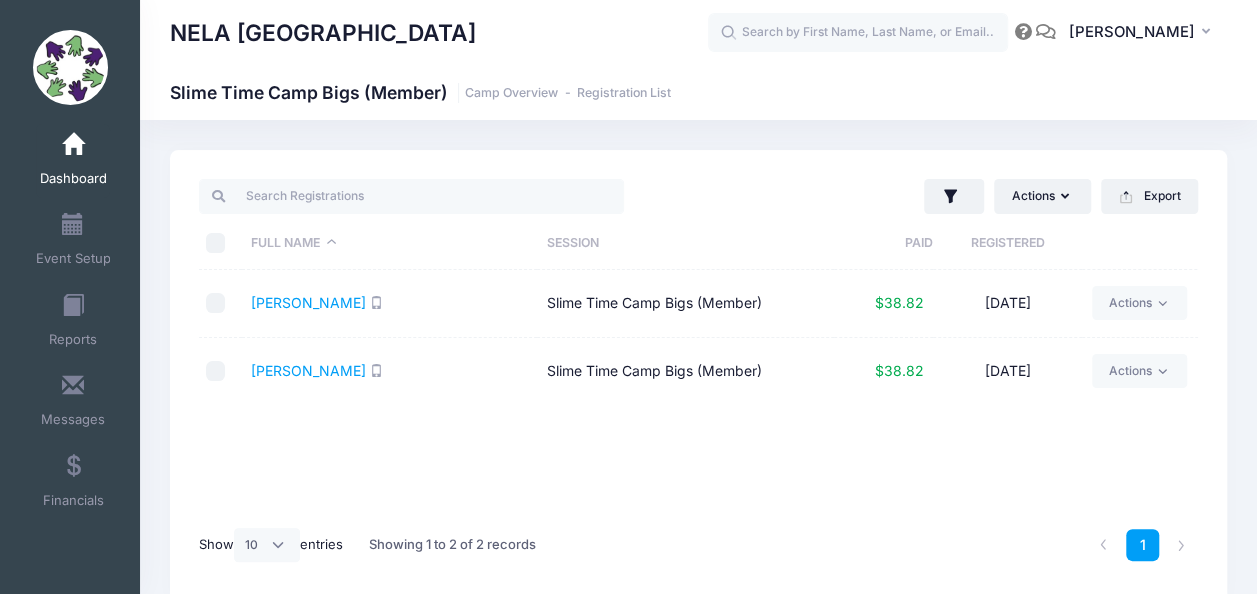 click at bounding box center (73, 145) 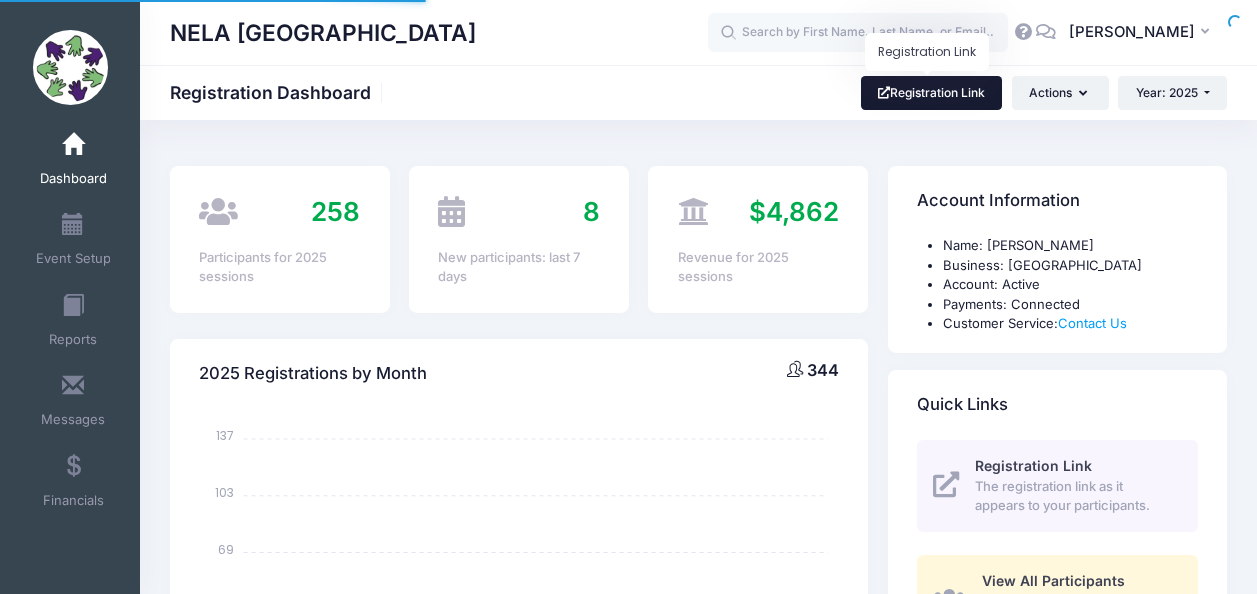 scroll, scrollTop: 0, scrollLeft: 0, axis: both 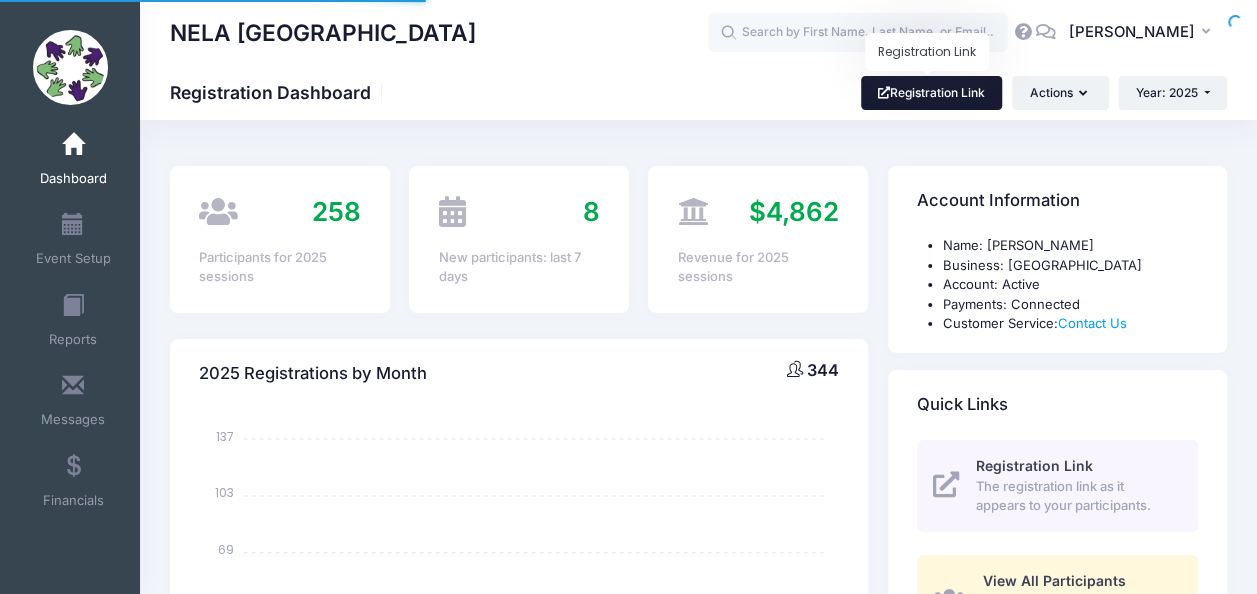 select 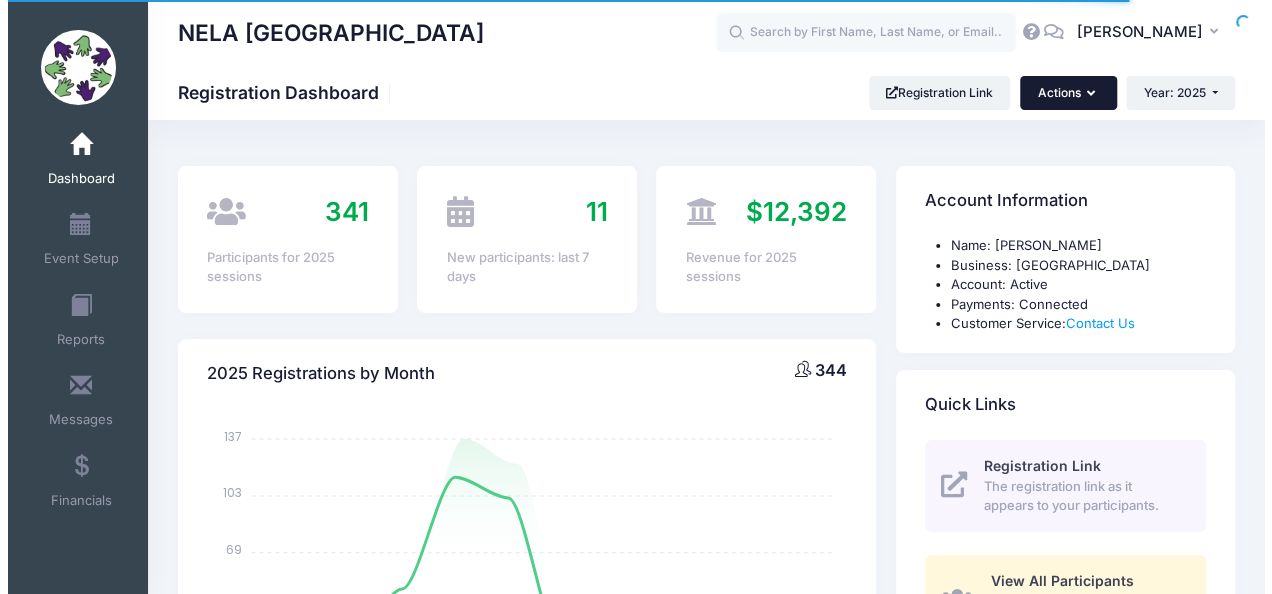 scroll, scrollTop: 0, scrollLeft: 0, axis: both 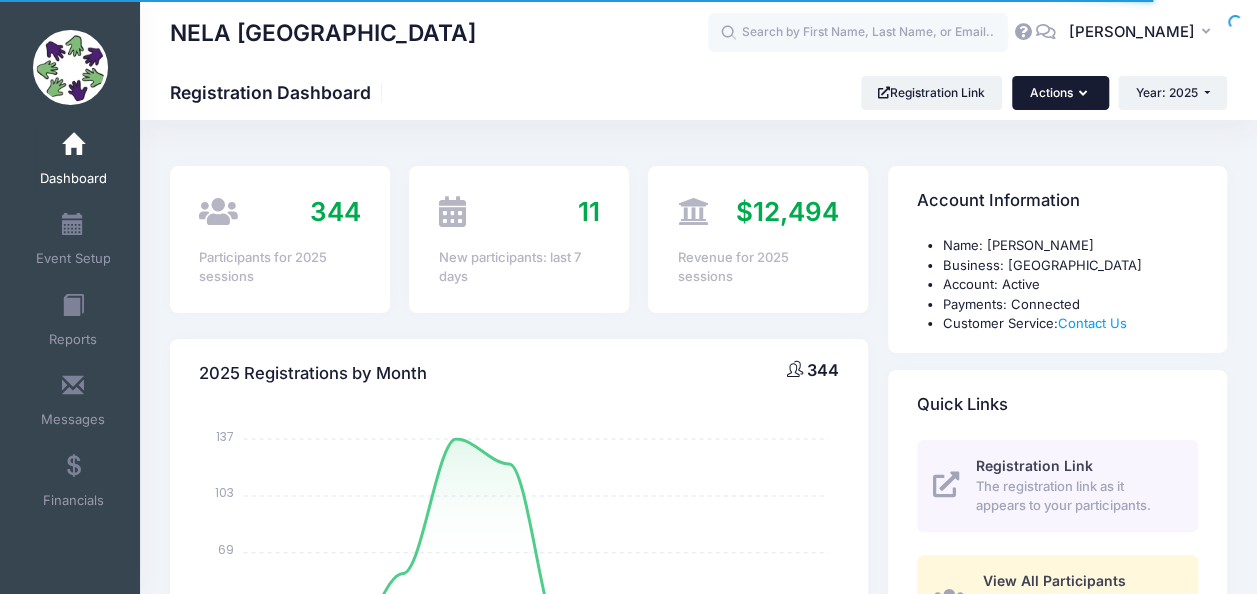 click on "Actions" at bounding box center [1060, 93] 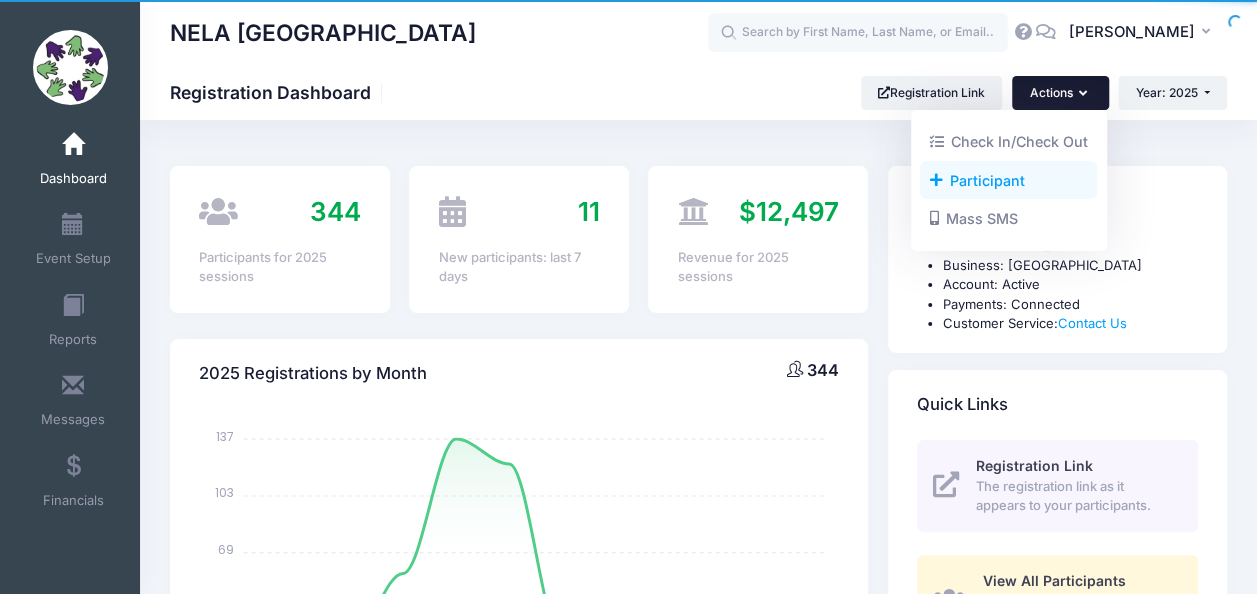 click on "Participant" at bounding box center [1008, 180] 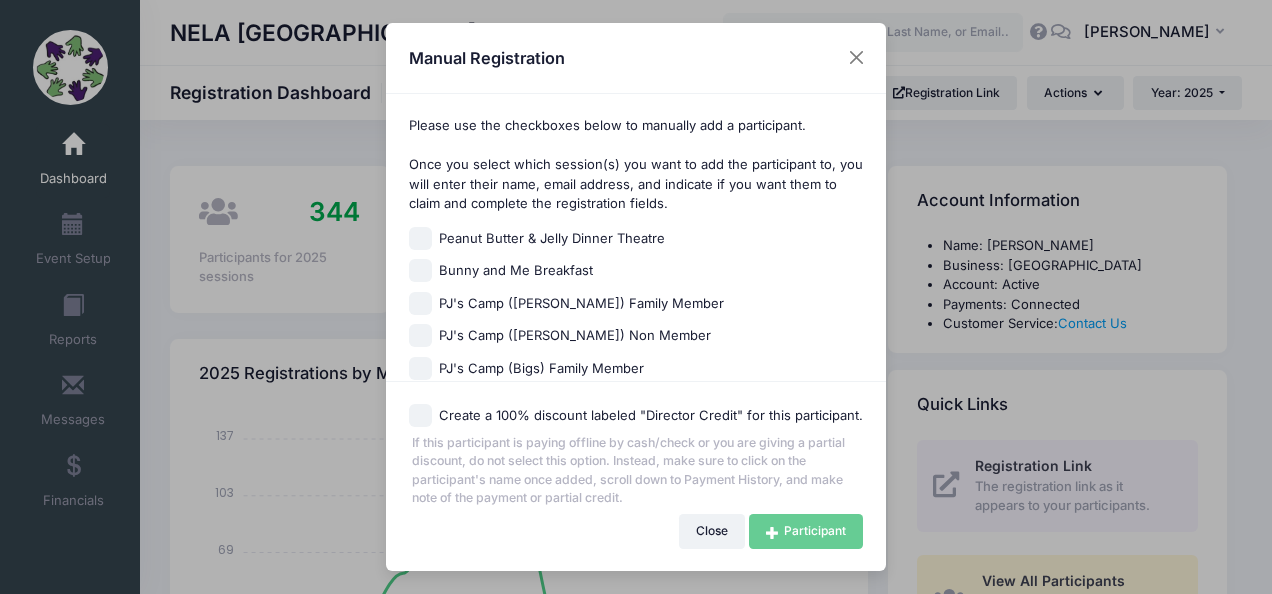click on "Create a 100% discount labeled "Director Credit" for this participant." at bounding box center [420, 415] 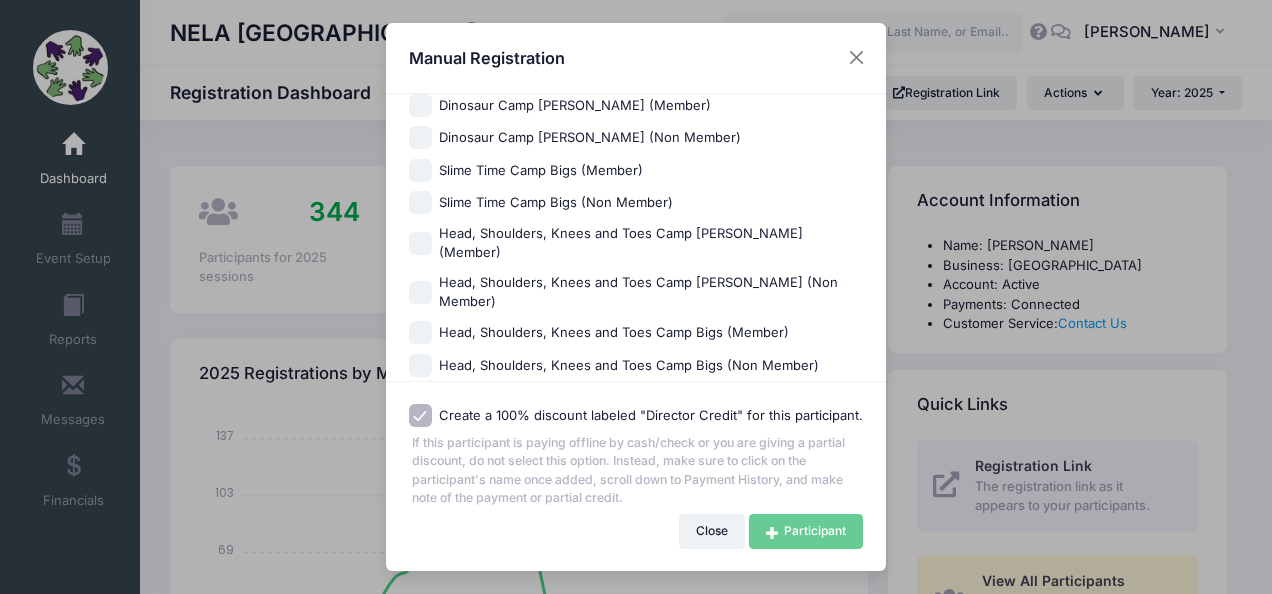 scroll, scrollTop: 977, scrollLeft: 0, axis: vertical 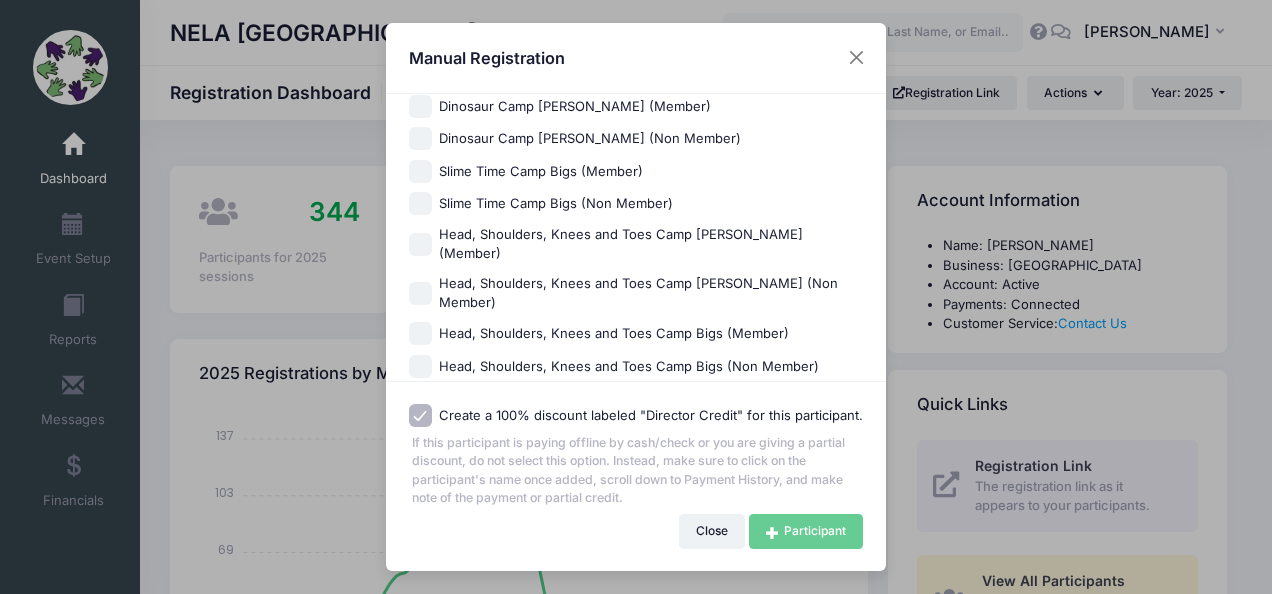 click on "Slime Time Camp Bigs (Member)" at bounding box center (420, 171) 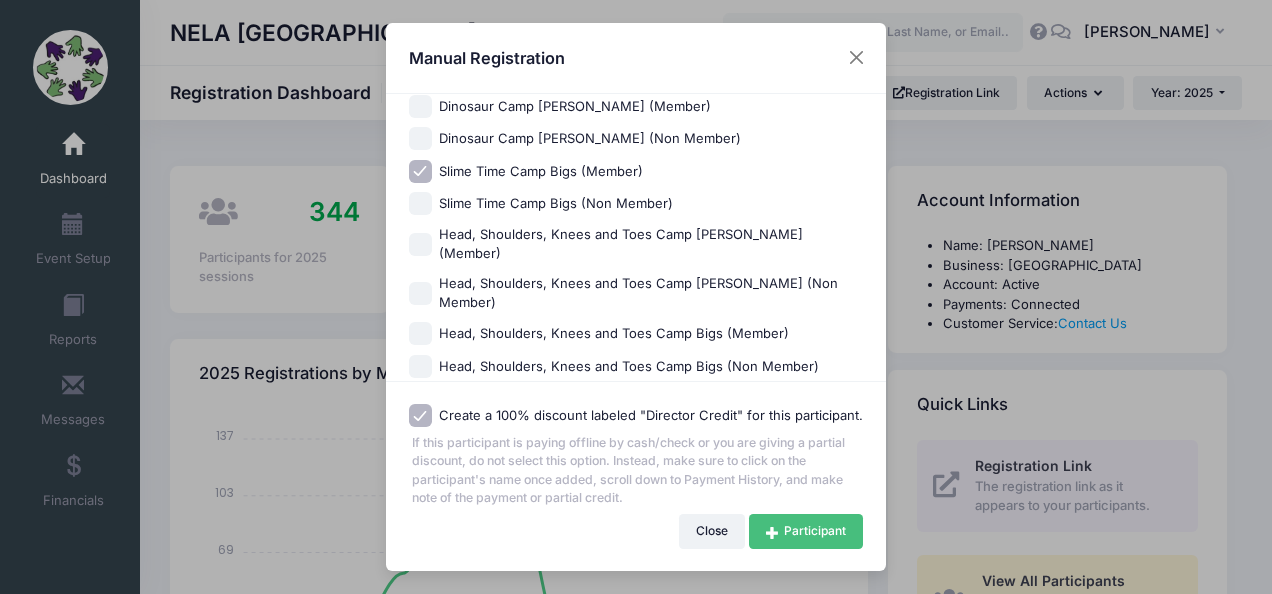 click on "Participant" at bounding box center [806, 531] 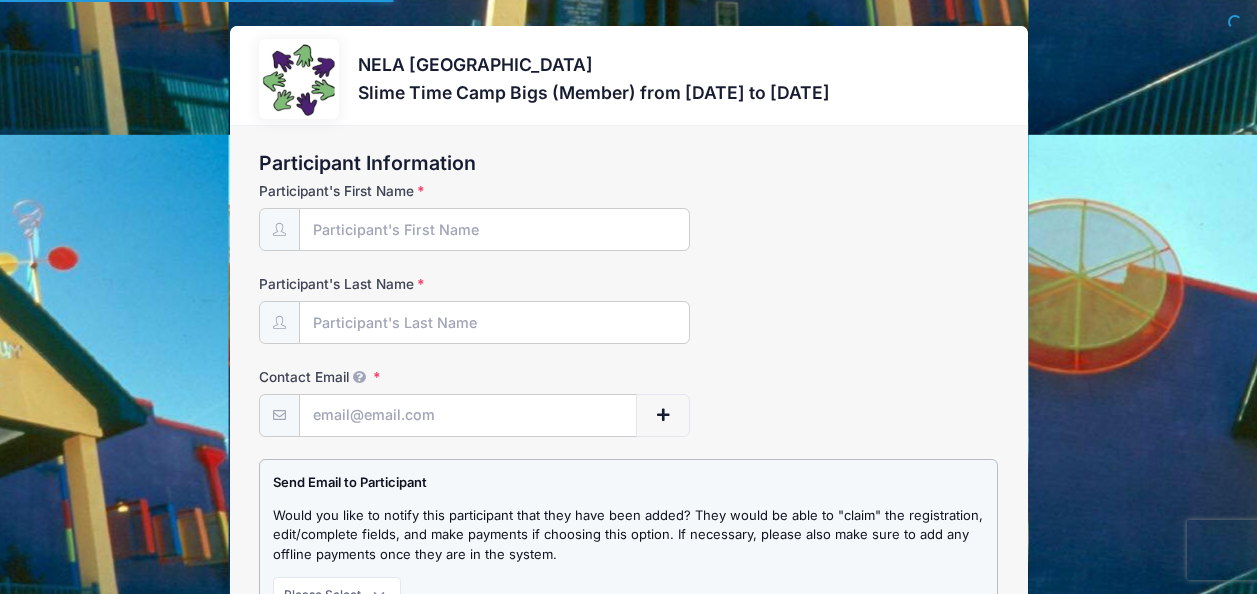 scroll, scrollTop: 0, scrollLeft: 0, axis: both 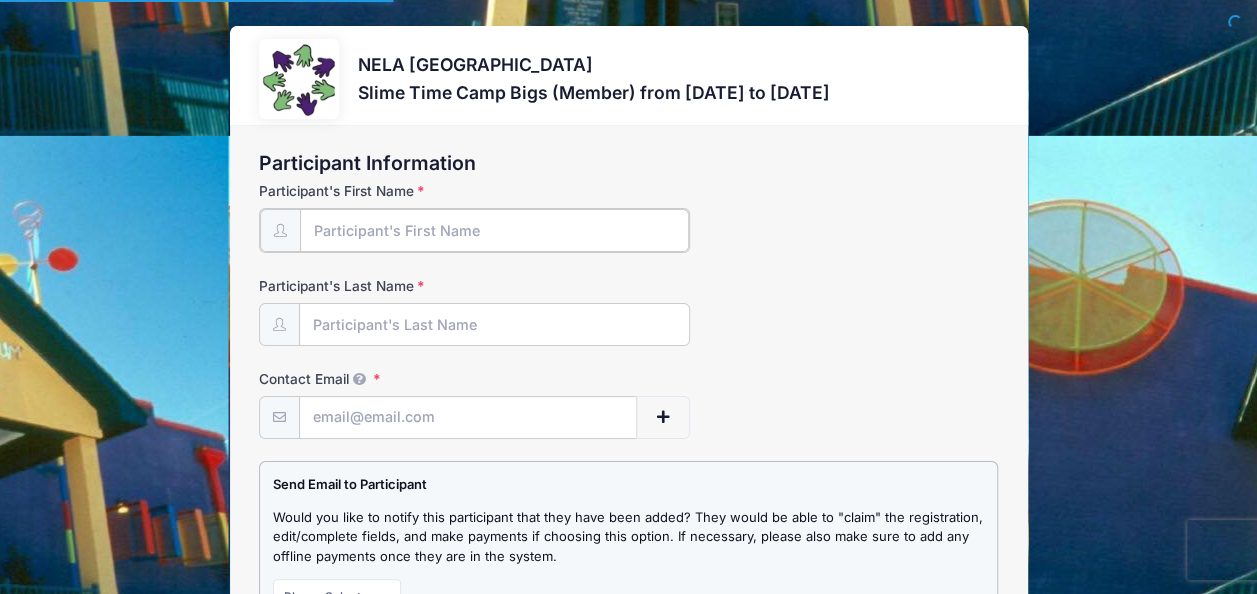 click on "Participant's First Name" at bounding box center (494, 230) 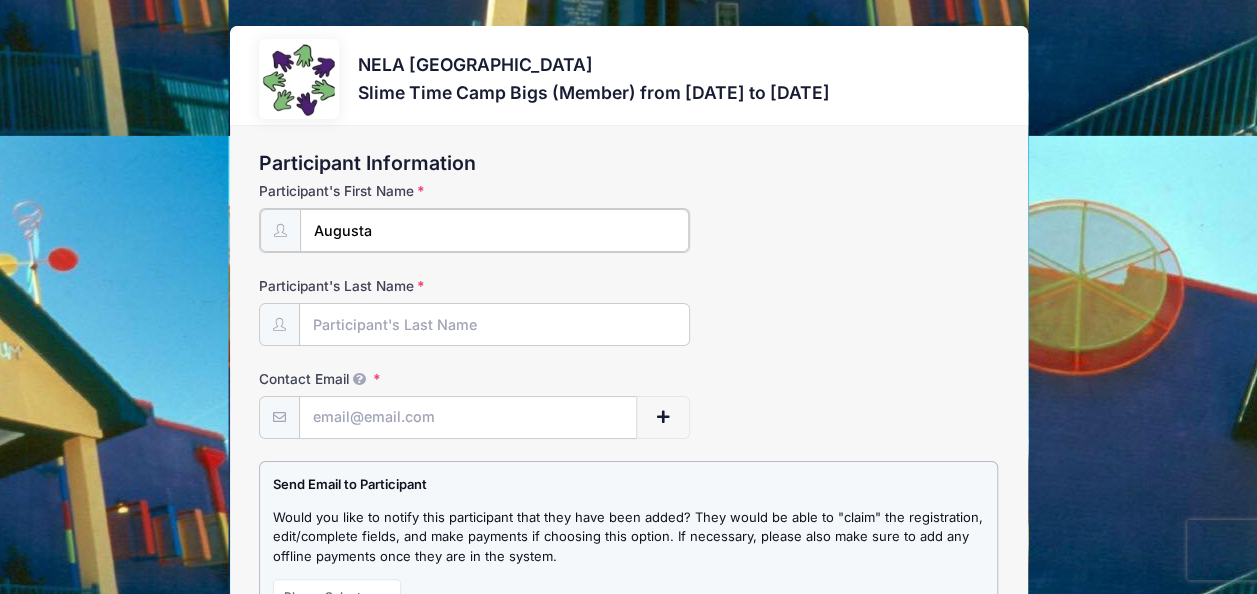 type on "Augusta" 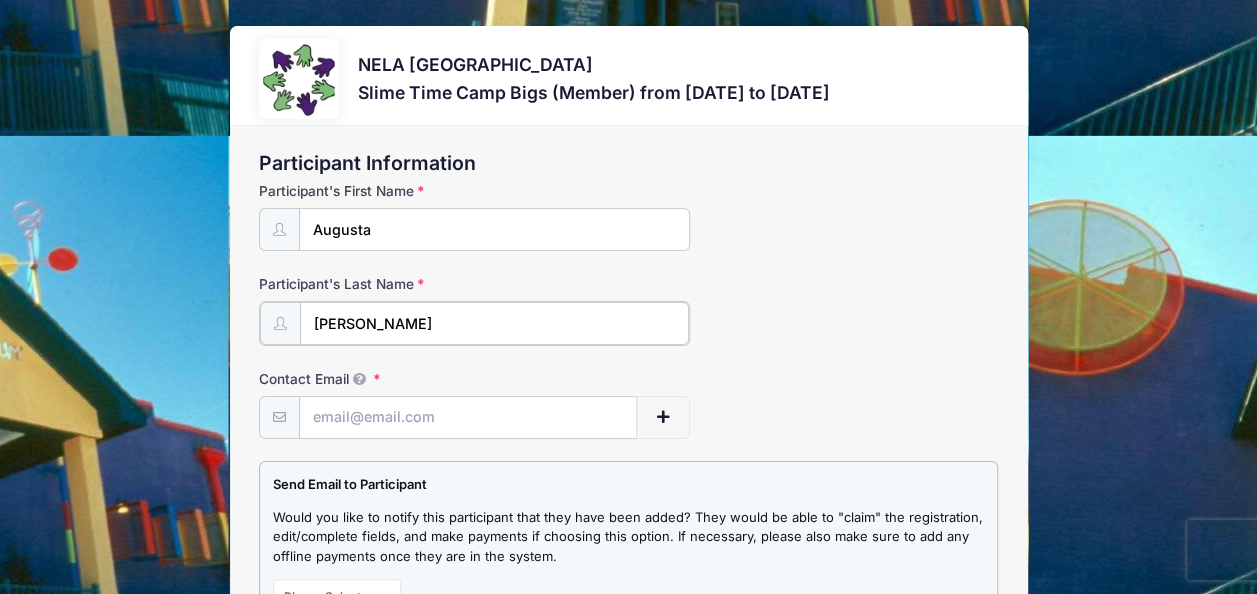 type on "Sehon" 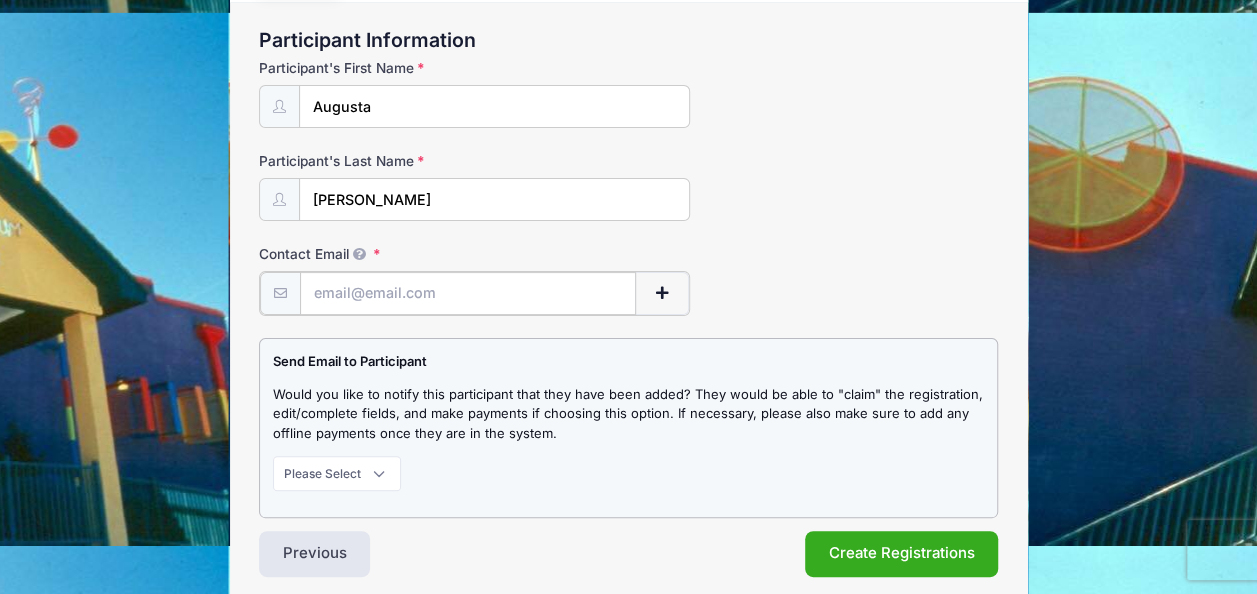 scroll, scrollTop: 127, scrollLeft: 0, axis: vertical 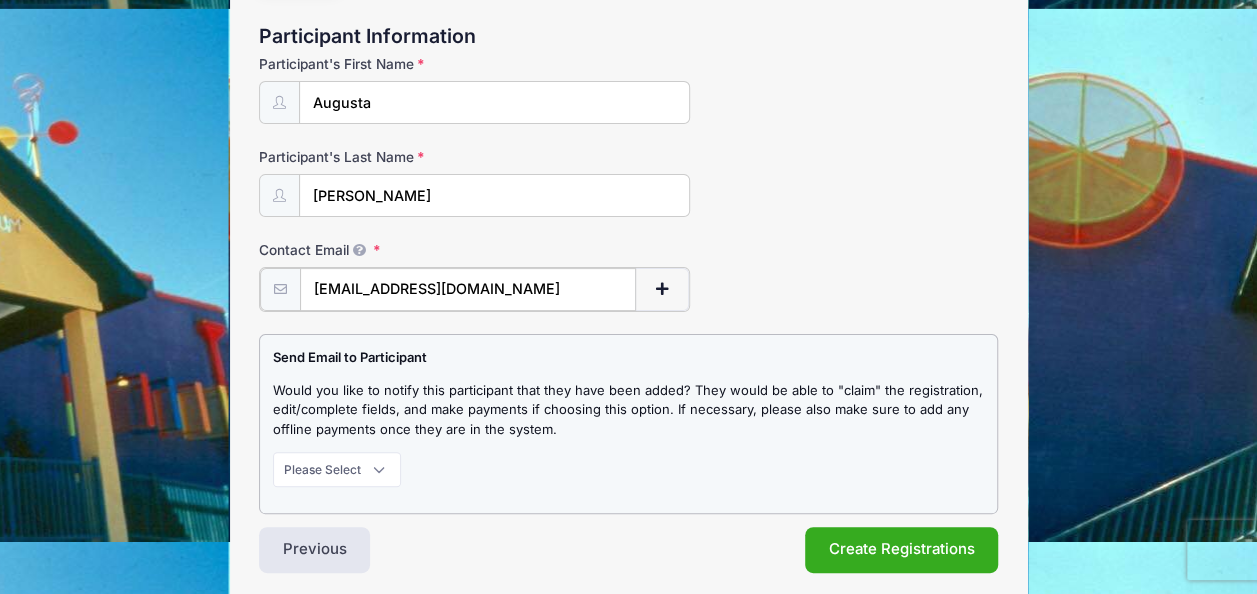 type on "nelcmsarah@gmail.com" 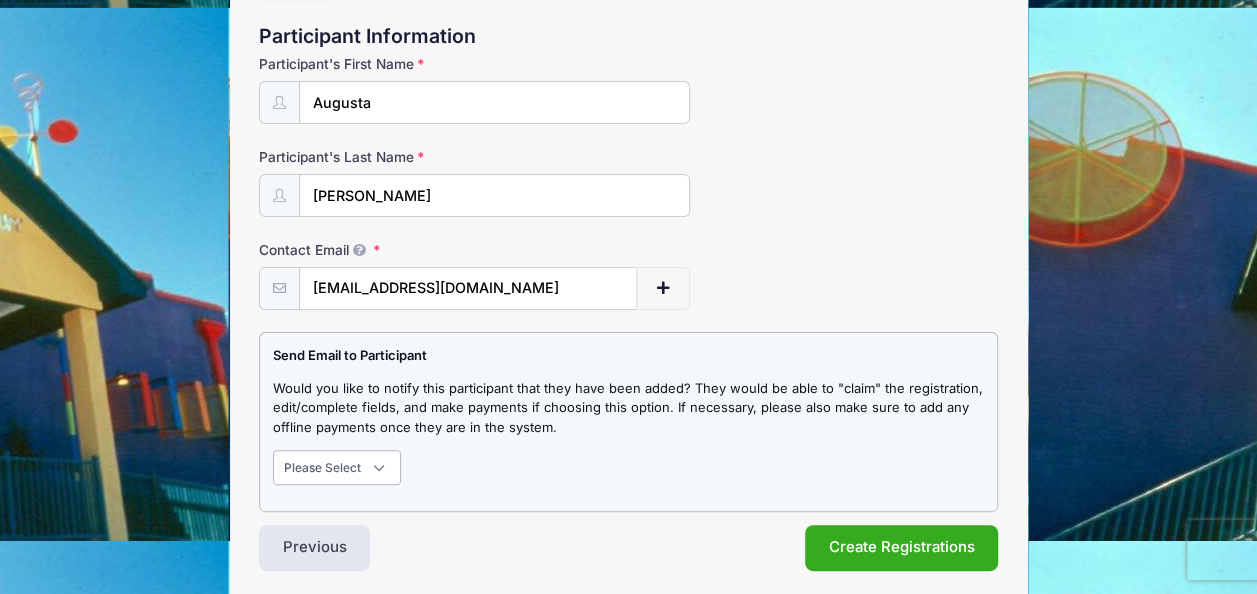 click on "Please Select Don't Notify
Notify" at bounding box center (337, 467) 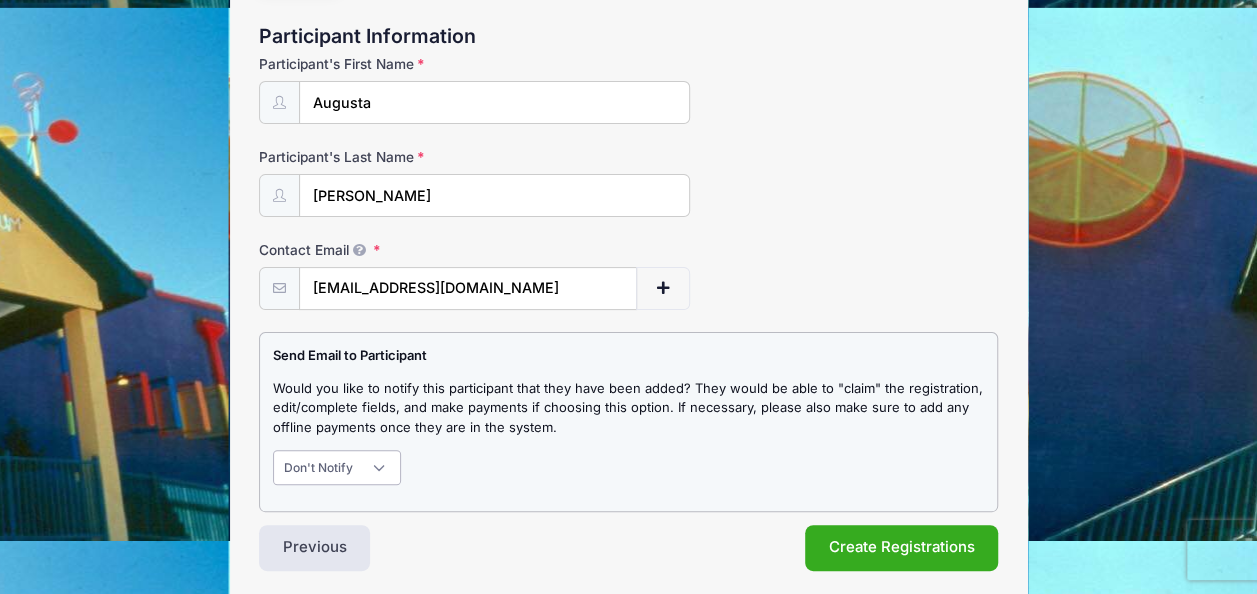 click on "Please Select Don't Notify
Notify" at bounding box center [337, 467] 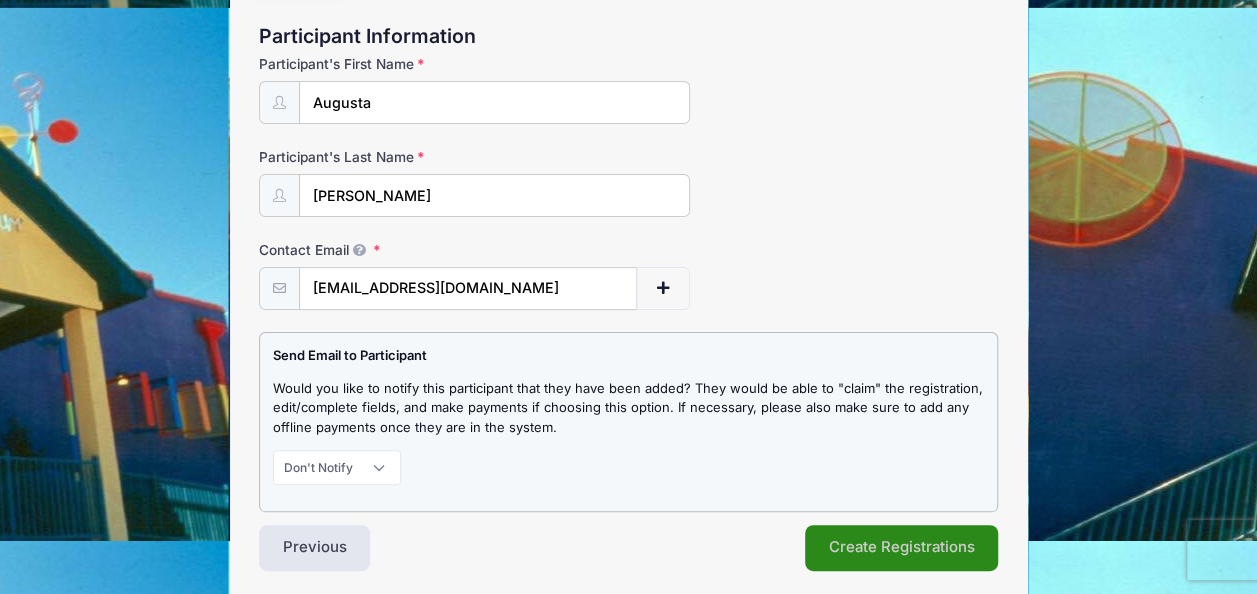 click on "Create Registrations" at bounding box center (902, 548) 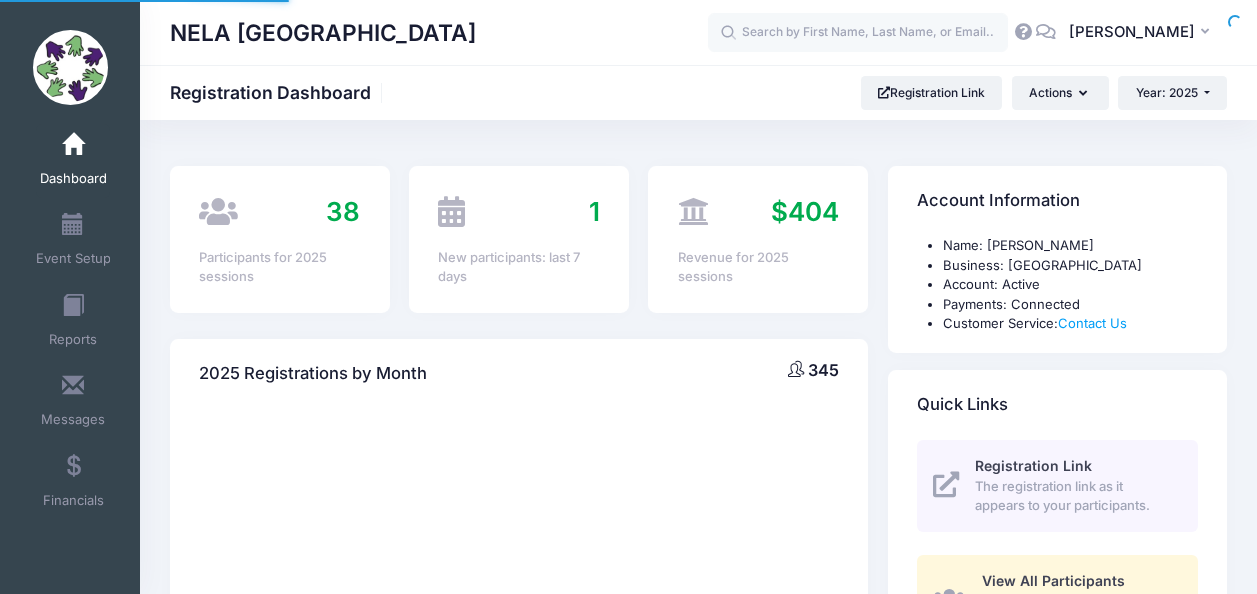 scroll, scrollTop: 0, scrollLeft: 0, axis: both 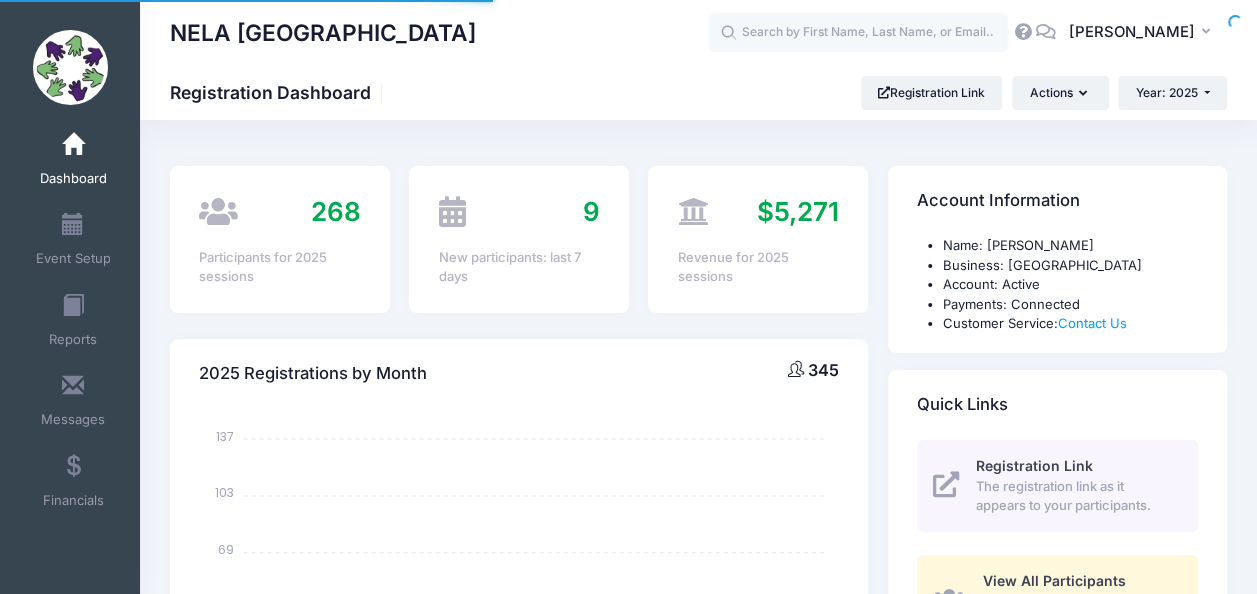 select 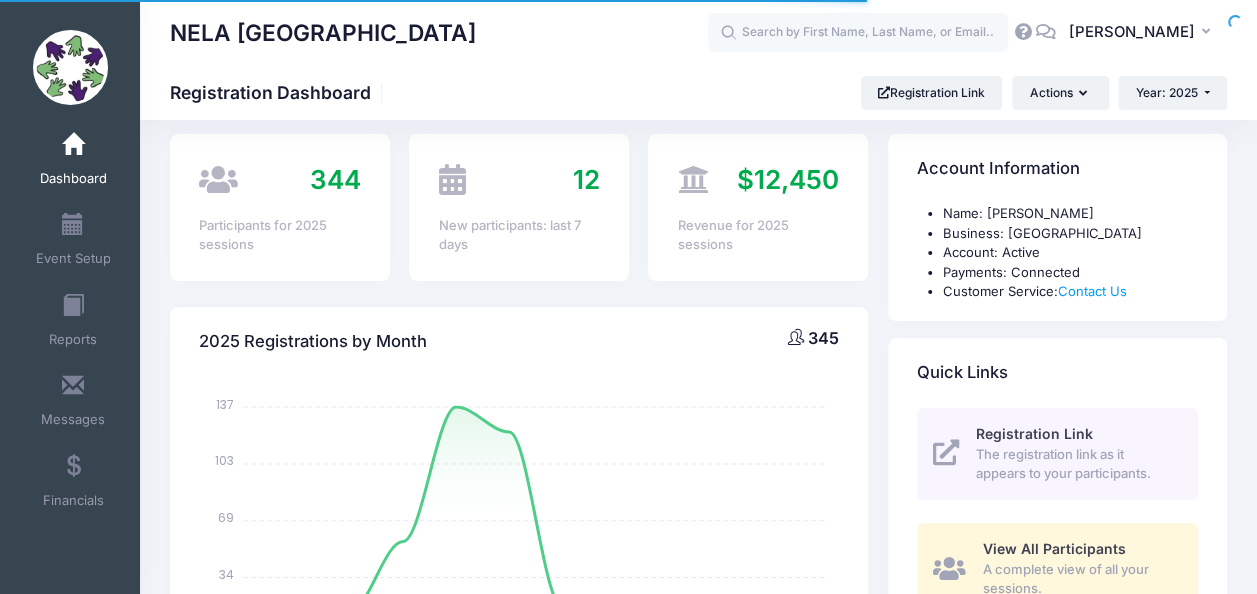 scroll, scrollTop: 34, scrollLeft: 0, axis: vertical 